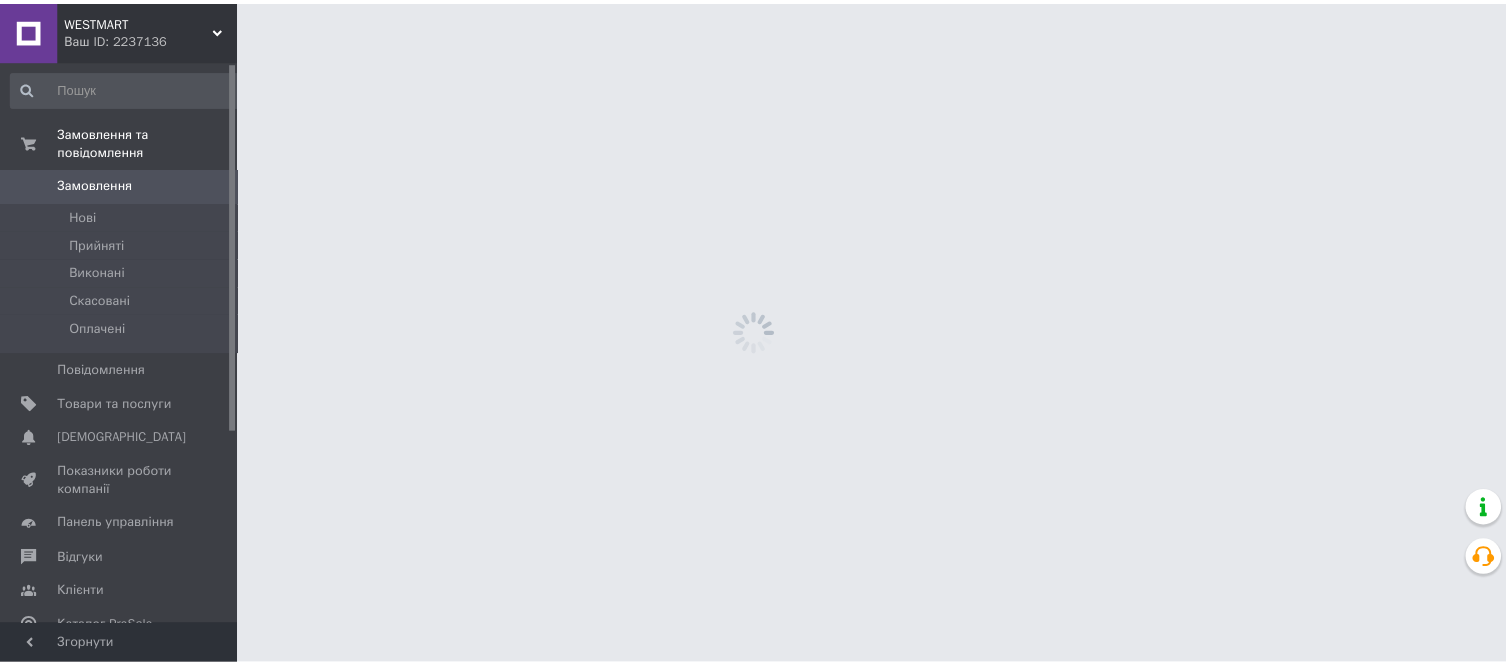 scroll, scrollTop: 0, scrollLeft: 0, axis: both 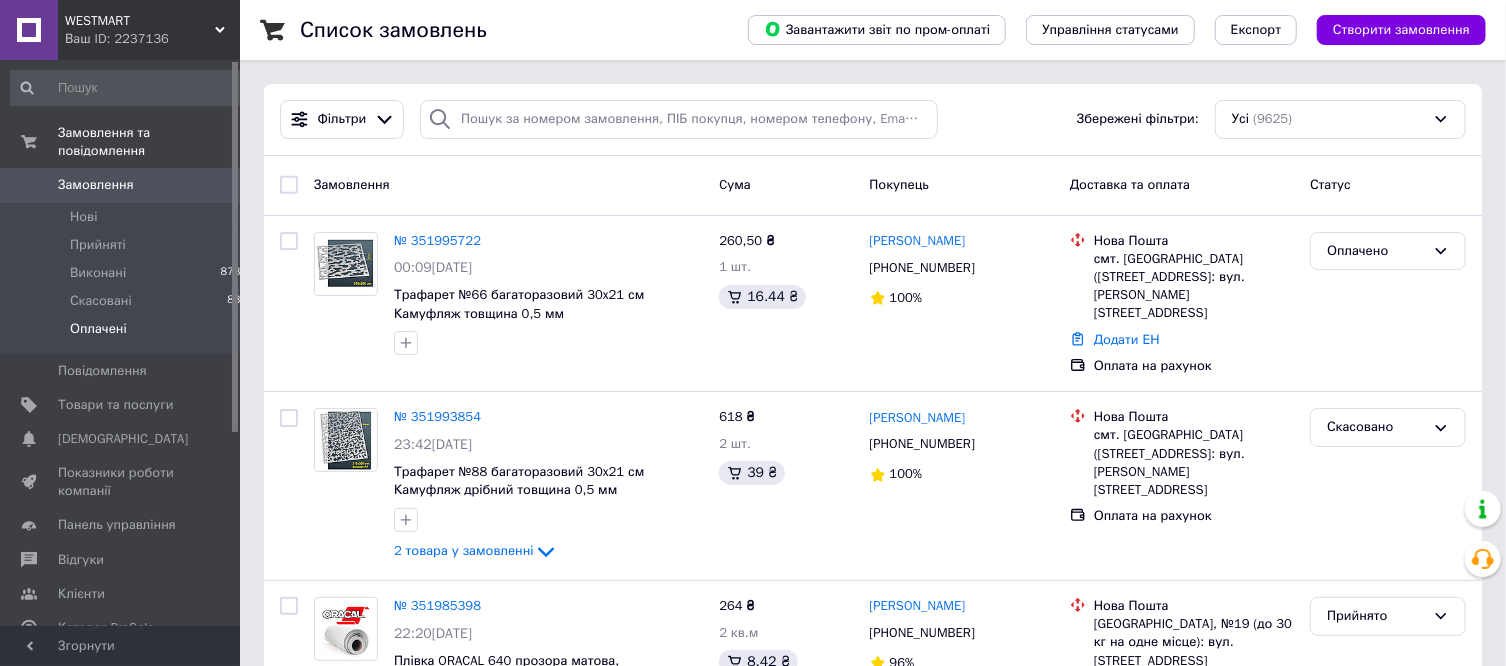 click on "Оплачені" at bounding box center (98, 329) 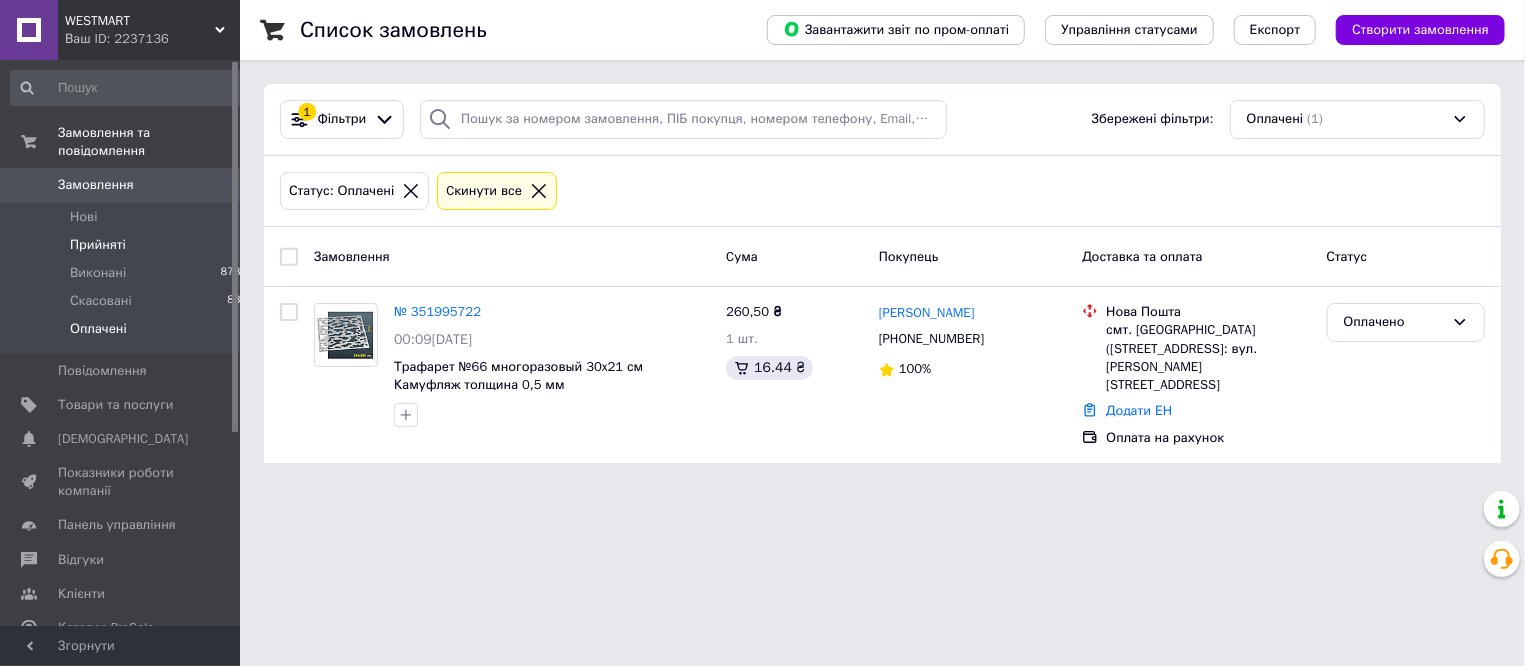 click on "Прийняті" at bounding box center [98, 245] 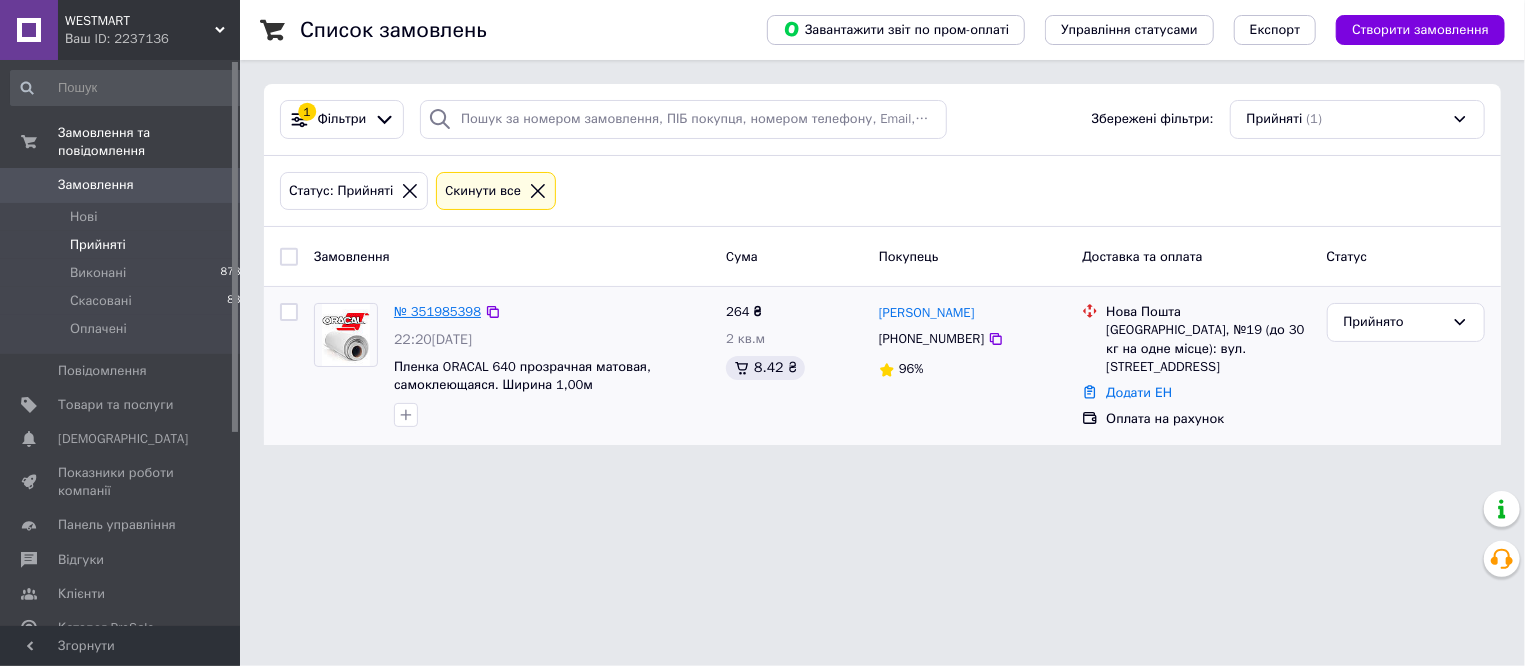 click on "№ 351985398" at bounding box center [437, 311] 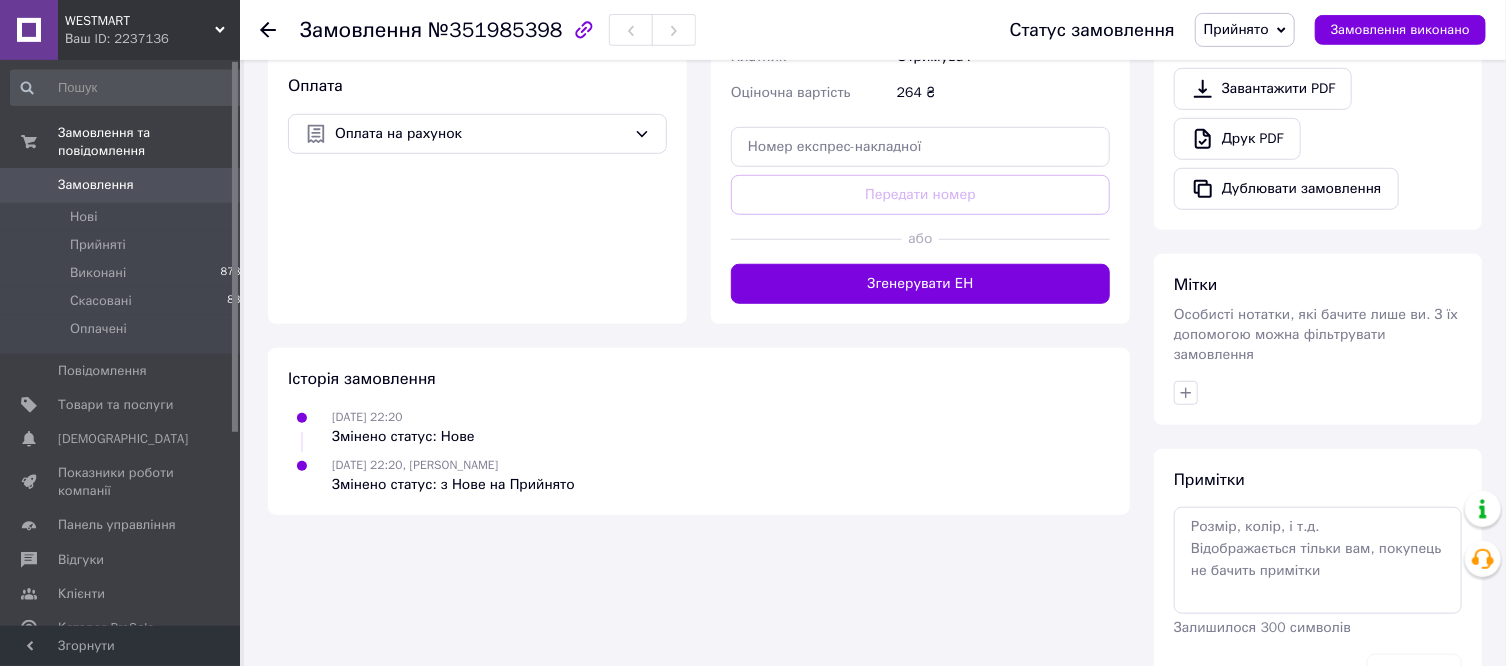 scroll, scrollTop: 750, scrollLeft: 0, axis: vertical 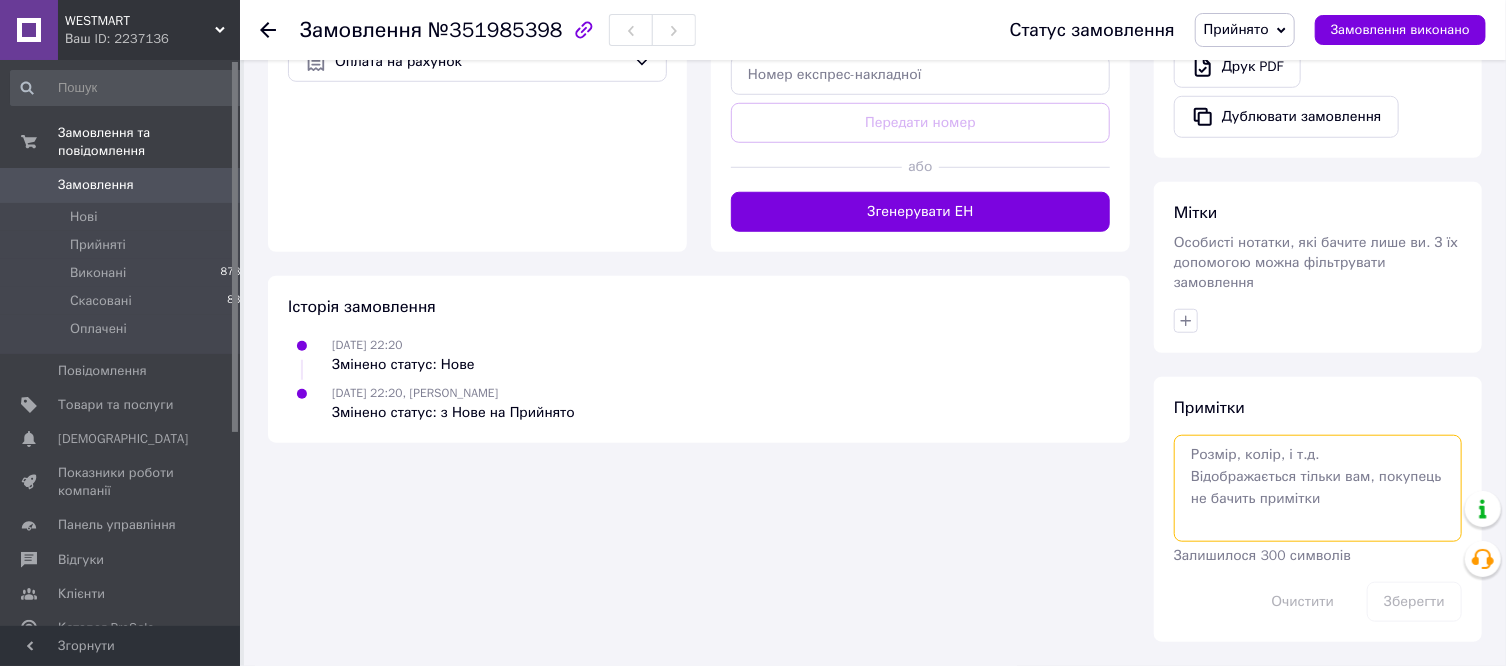 click at bounding box center (1318, 488) 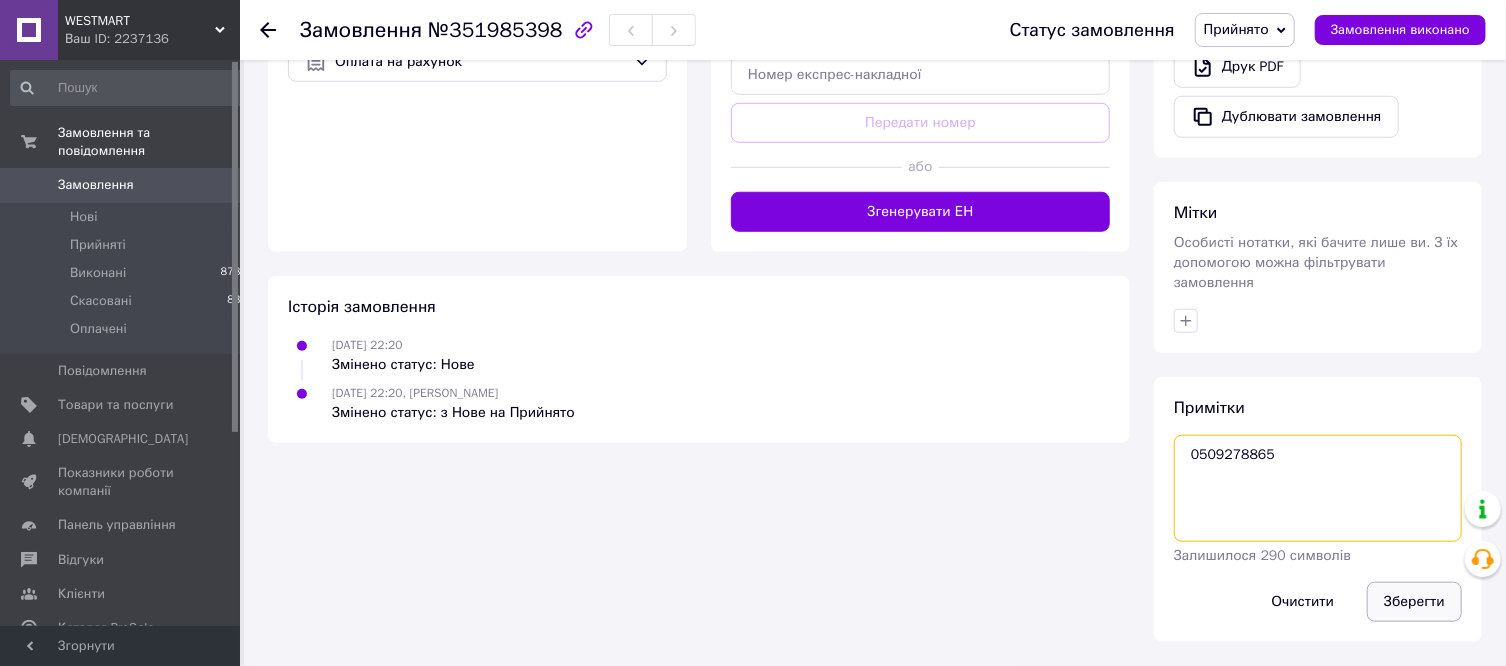type on "0509278865" 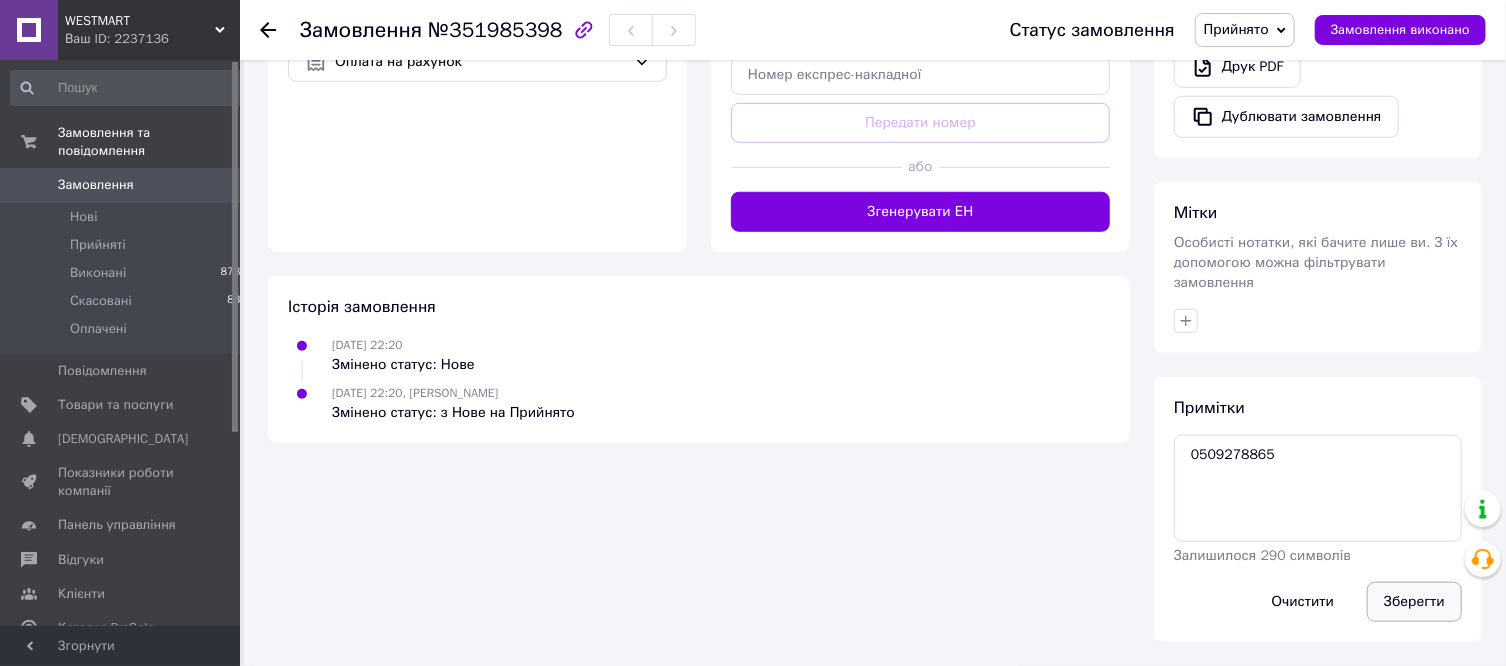click on "Зберегти" at bounding box center (1414, 602) 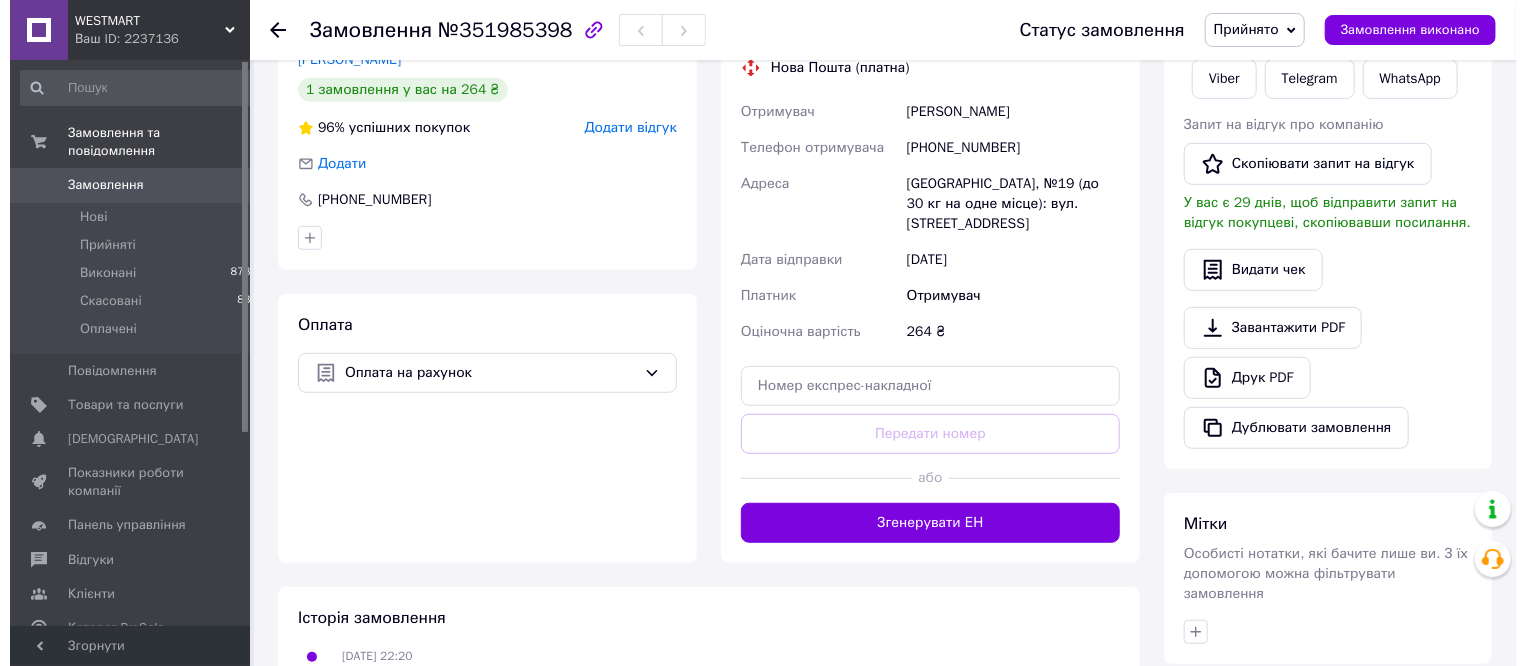 scroll, scrollTop: 0, scrollLeft: 0, axis: both 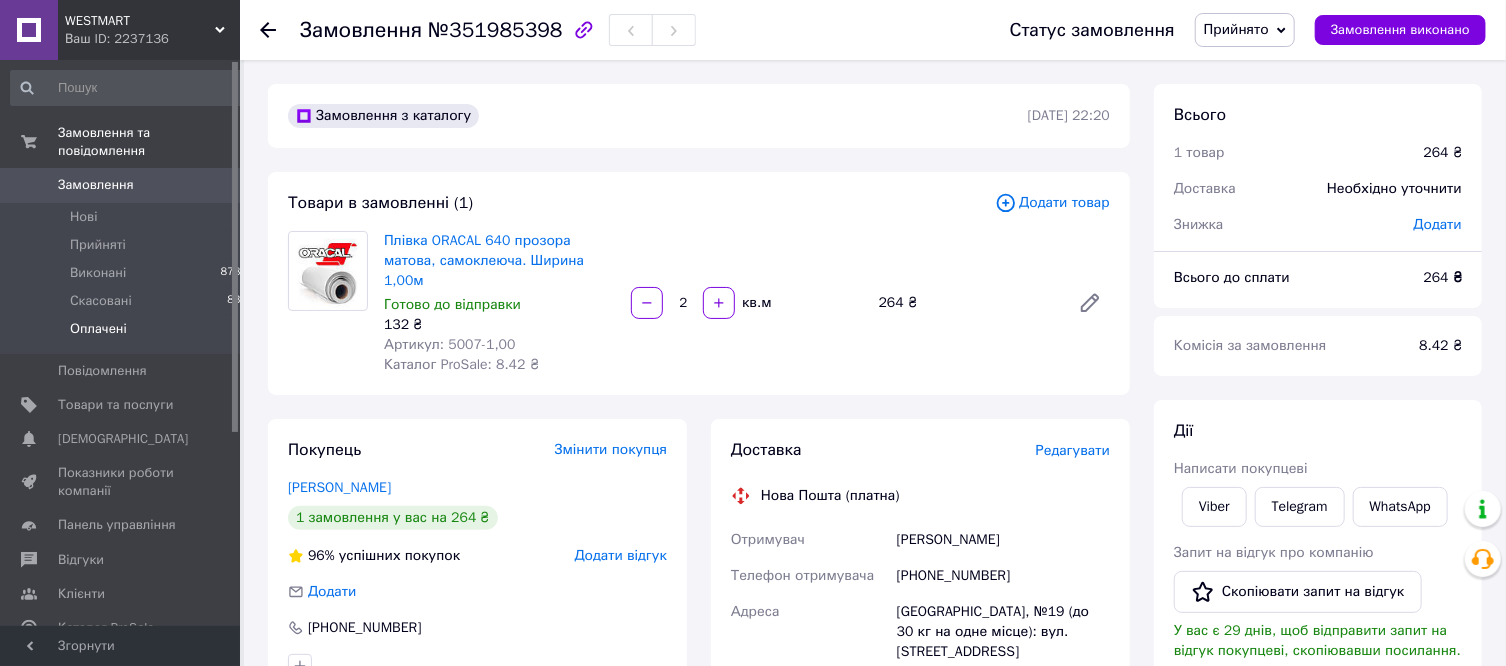 click on "Оплачені" at bounding box center (98, 329) 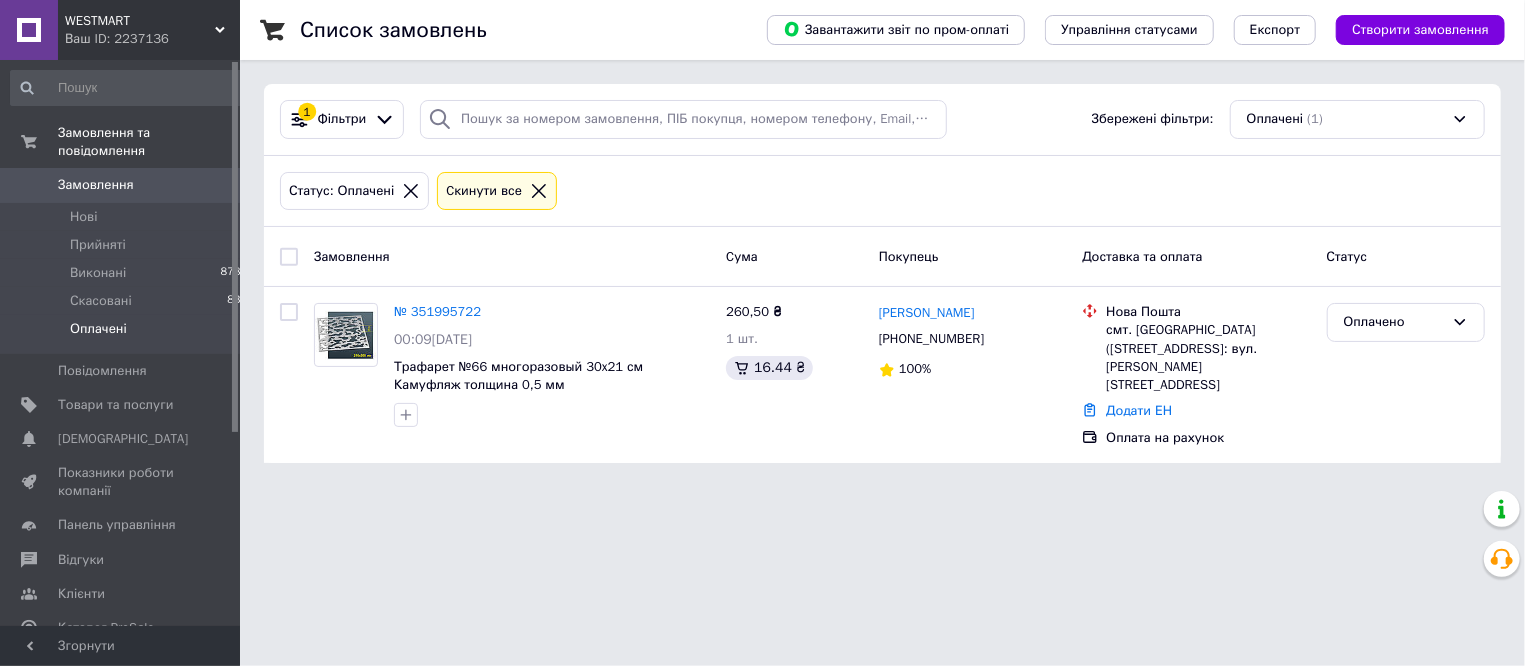 click at bounding box center [289, 257] 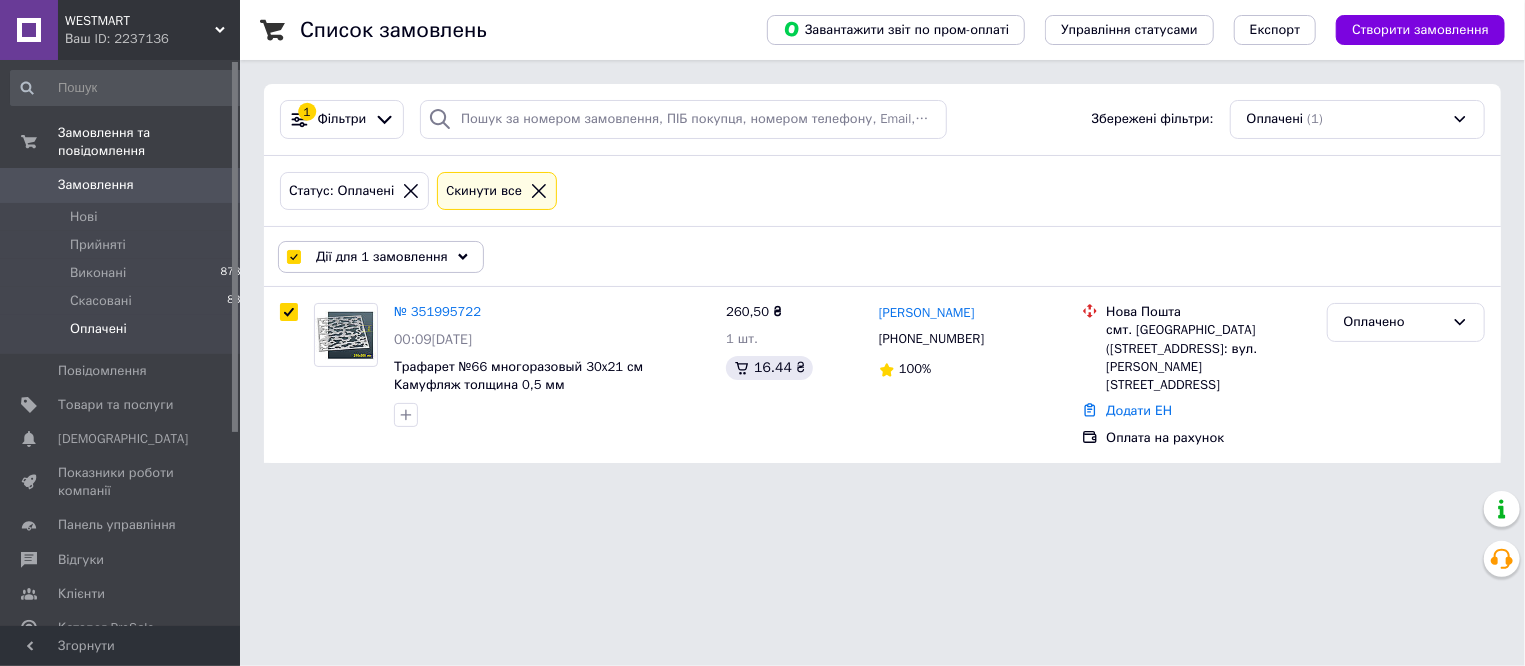 click on "Дії для 1 замовлення" at bounding box center [382, 257] 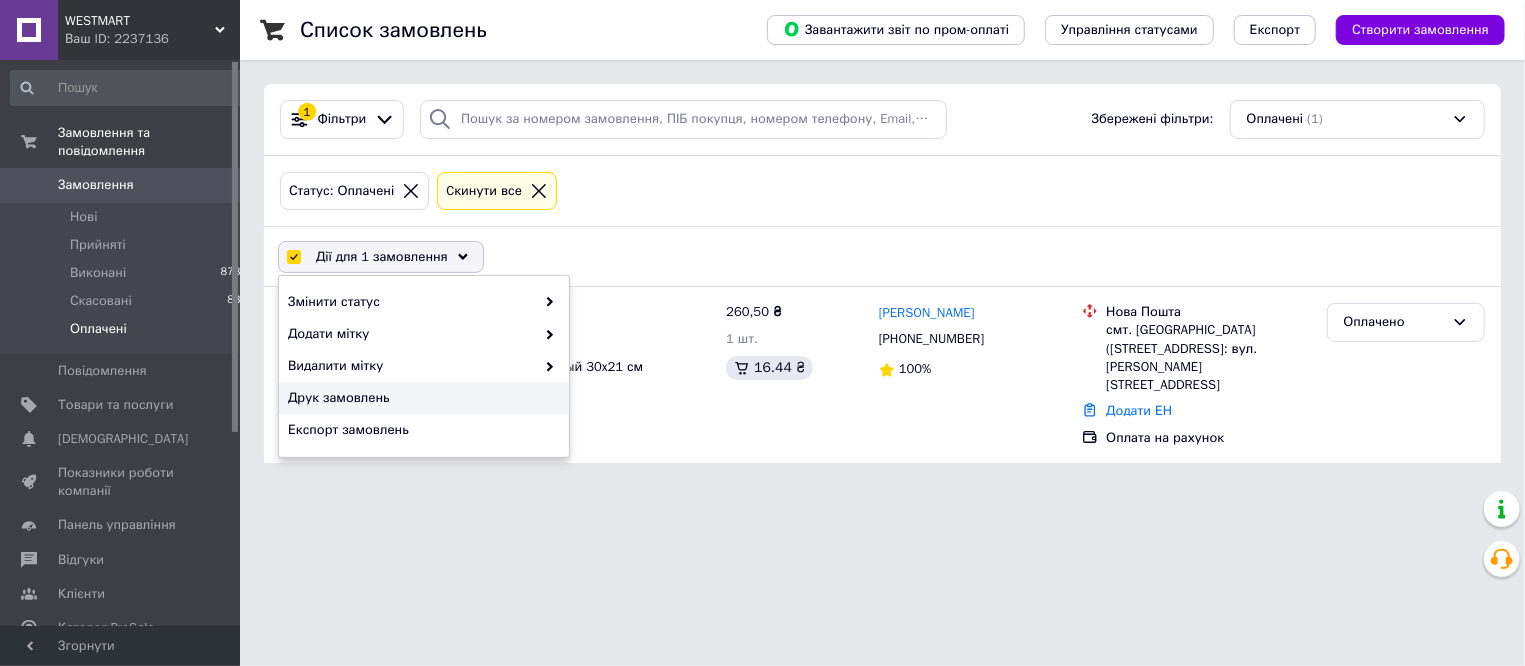 click on "Друк замовлень" at bounding box center (421, 398) 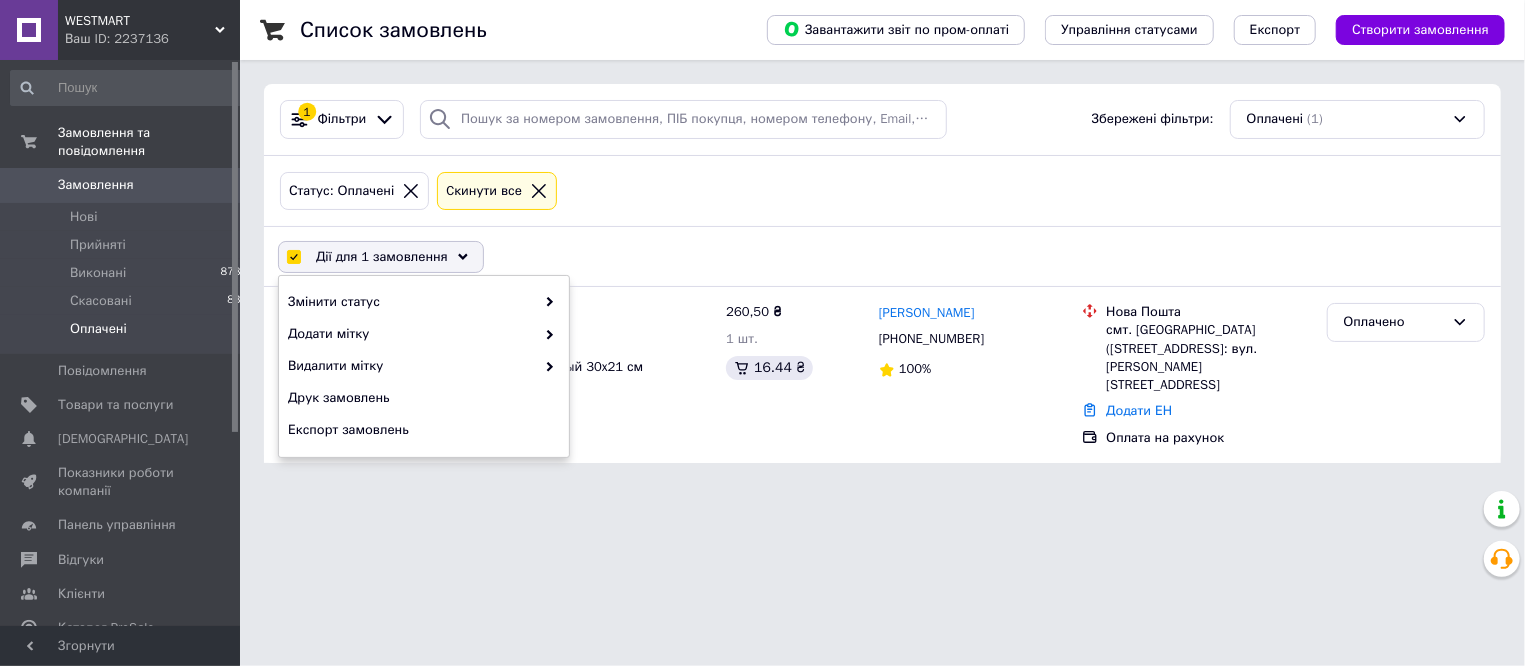 click at bounding box center (293, 257) 